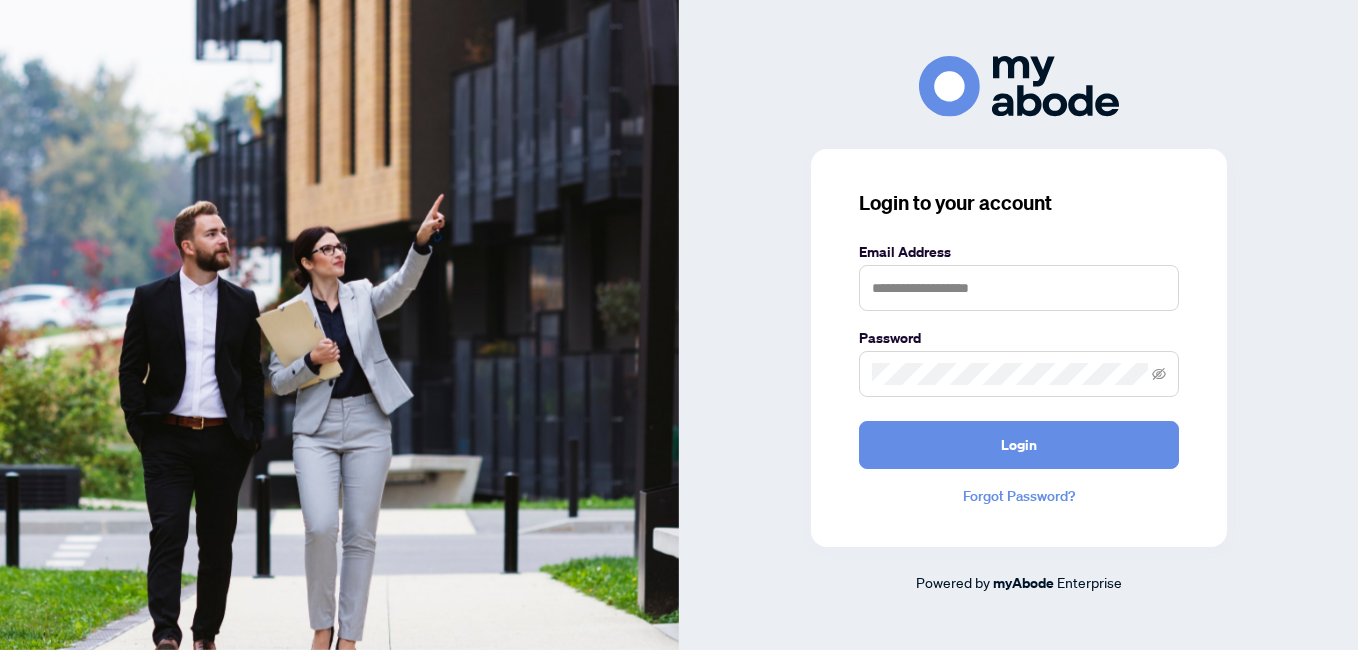 scroll, scrollTop: 0, scrollLeft: 0, axis: both 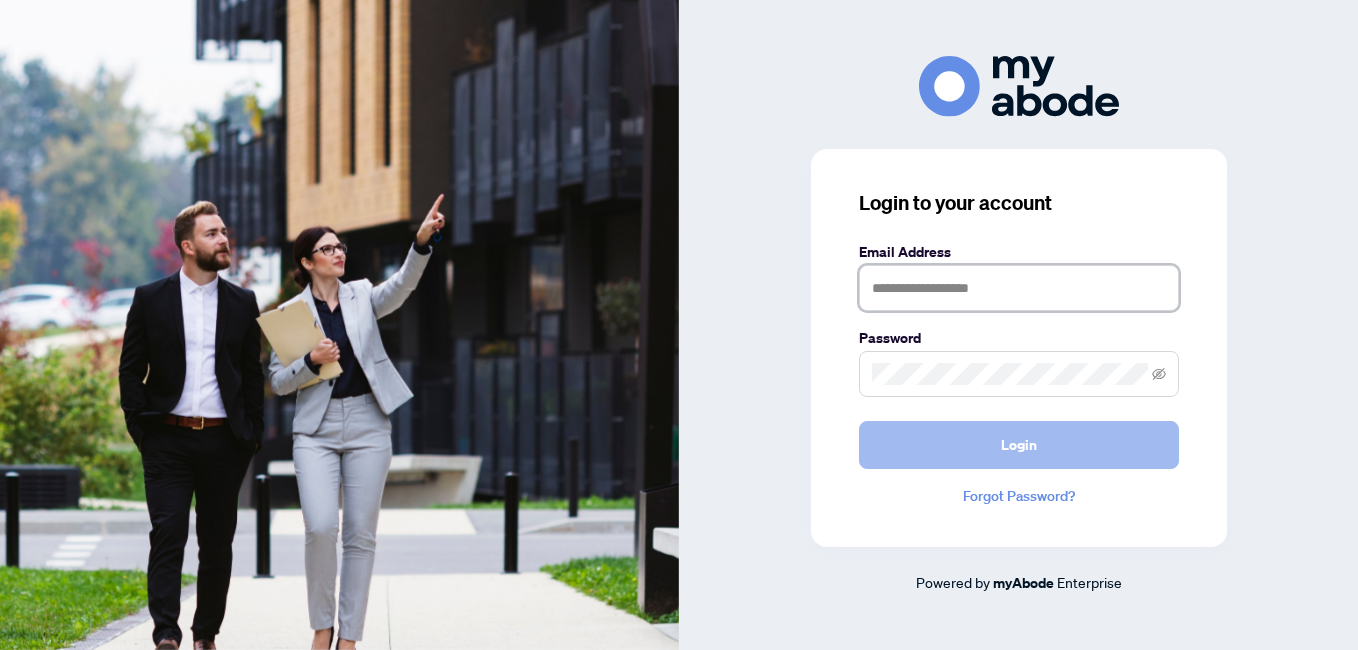 type on "**********" 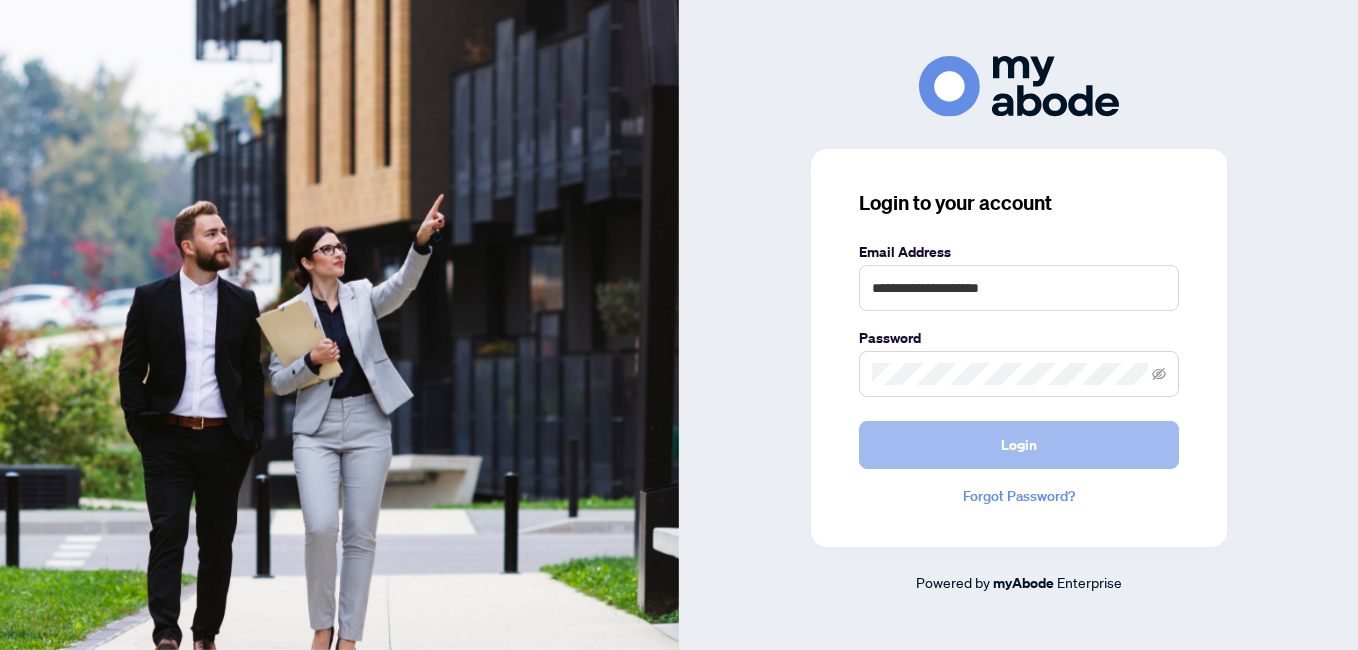click on "Login" at bounding box center [1019, 445] 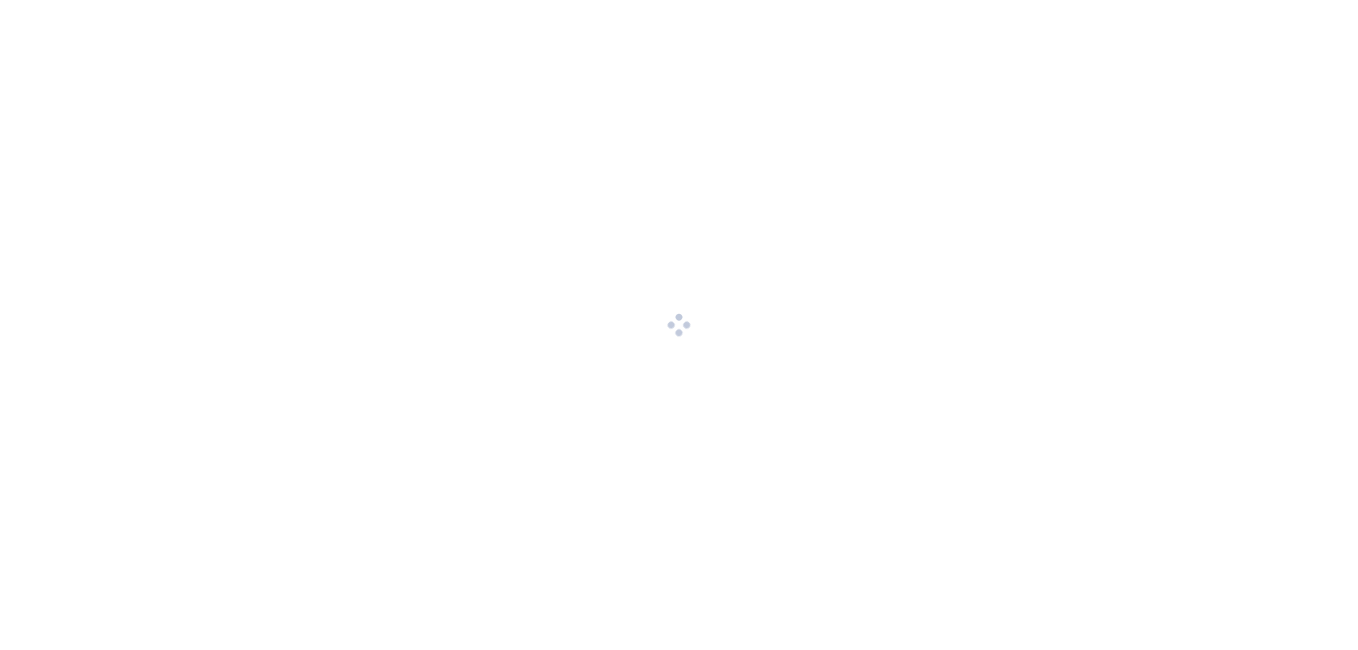scroll, scrollTop: 0, scrollLeft: 0, axis: both 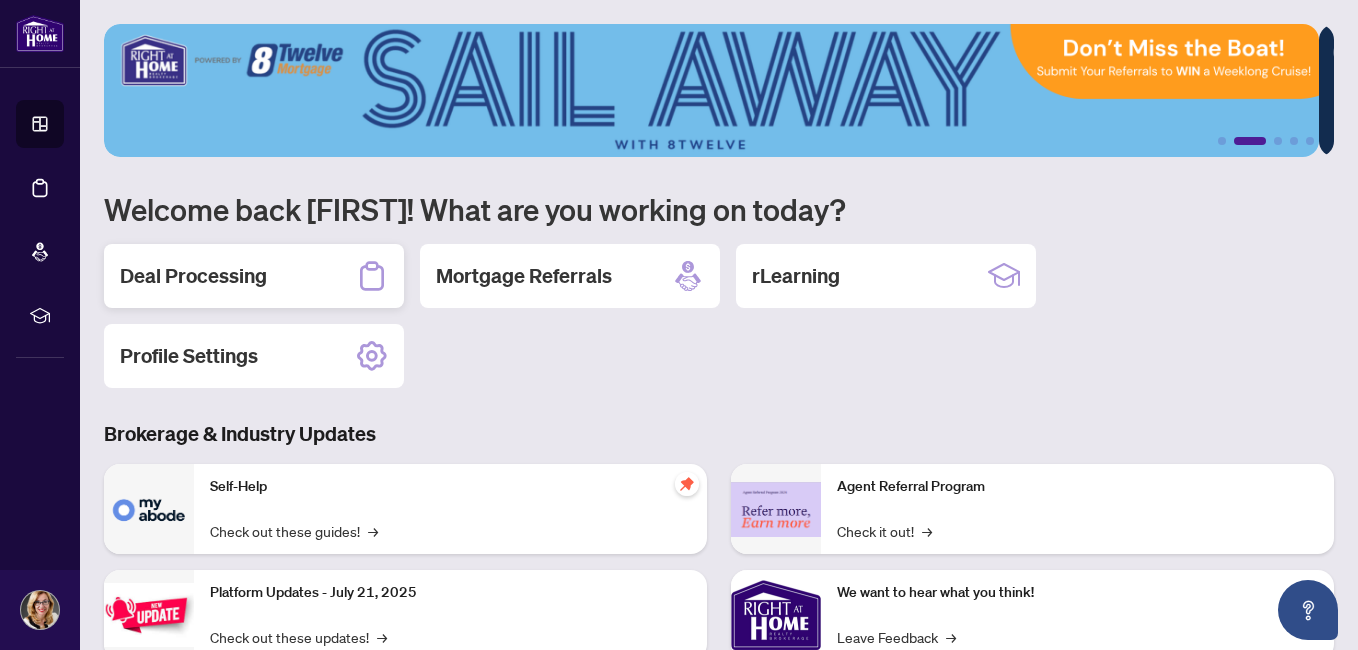 click on "Deal Processing" at bounding box center [193, 276] 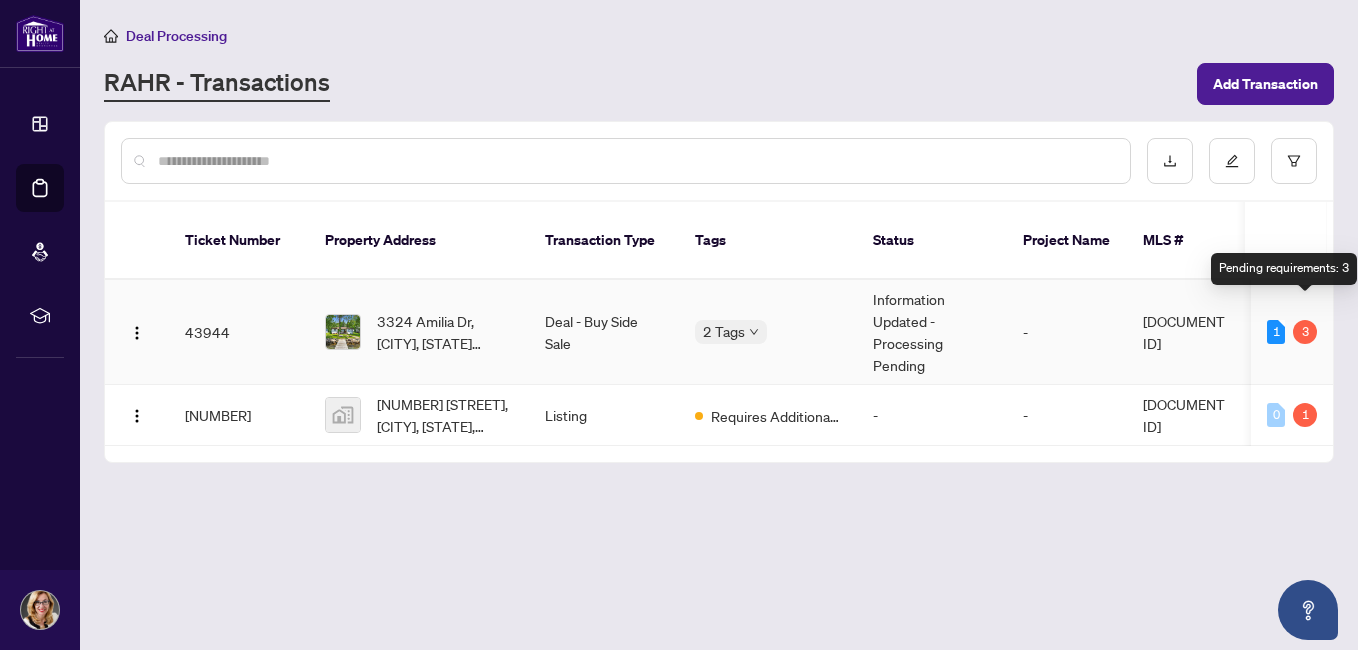 click on "3" at bounding box center (1305, 332) 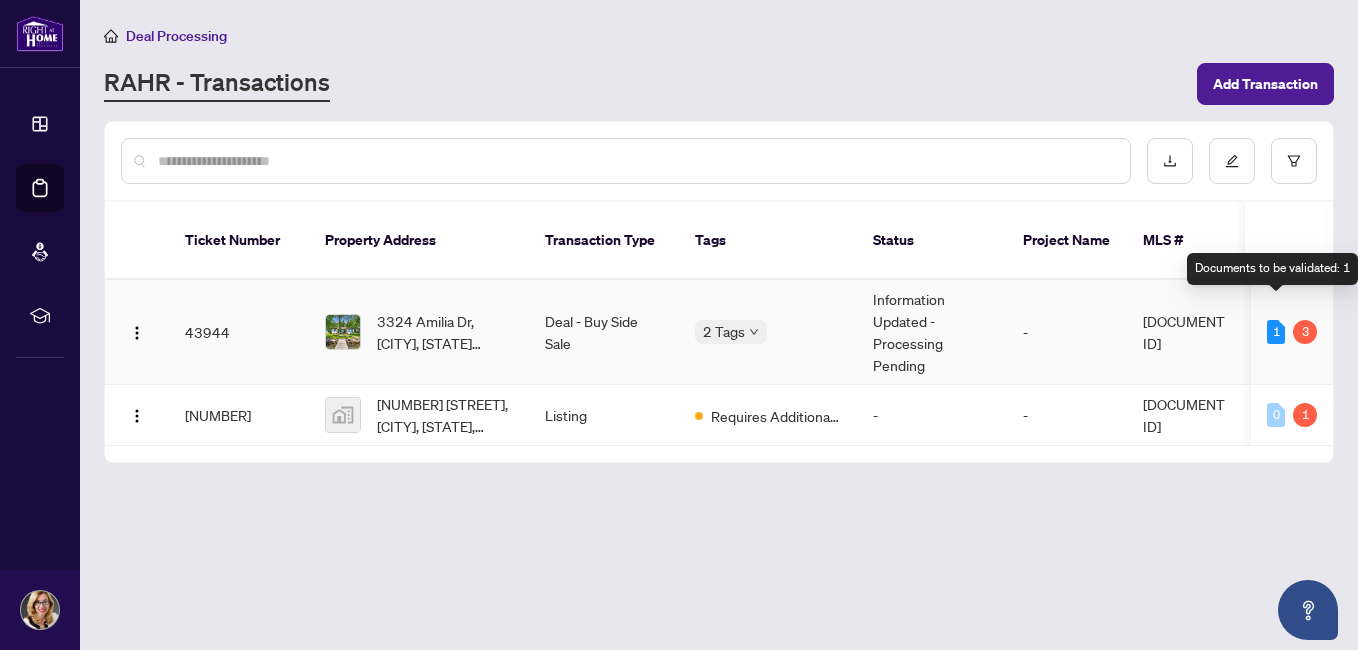 click on "1" at bounding box center [1276, 332] 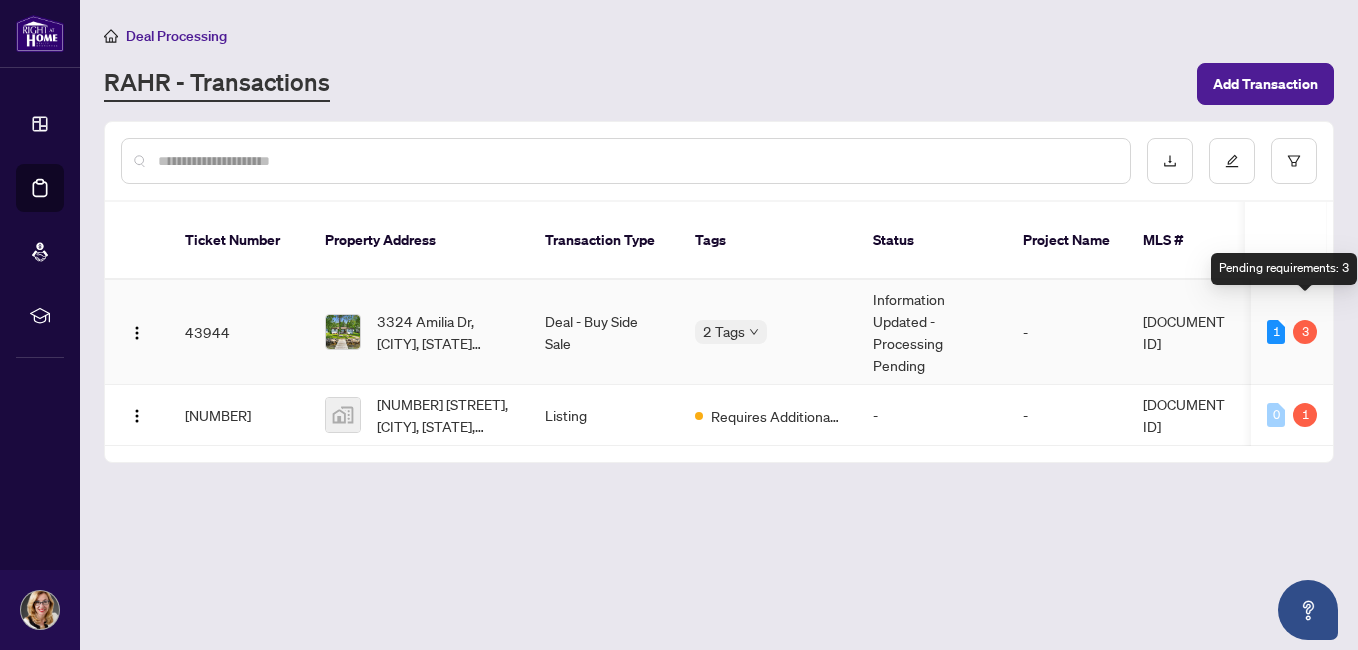 click on "3" at bounding box center [1305, 332] 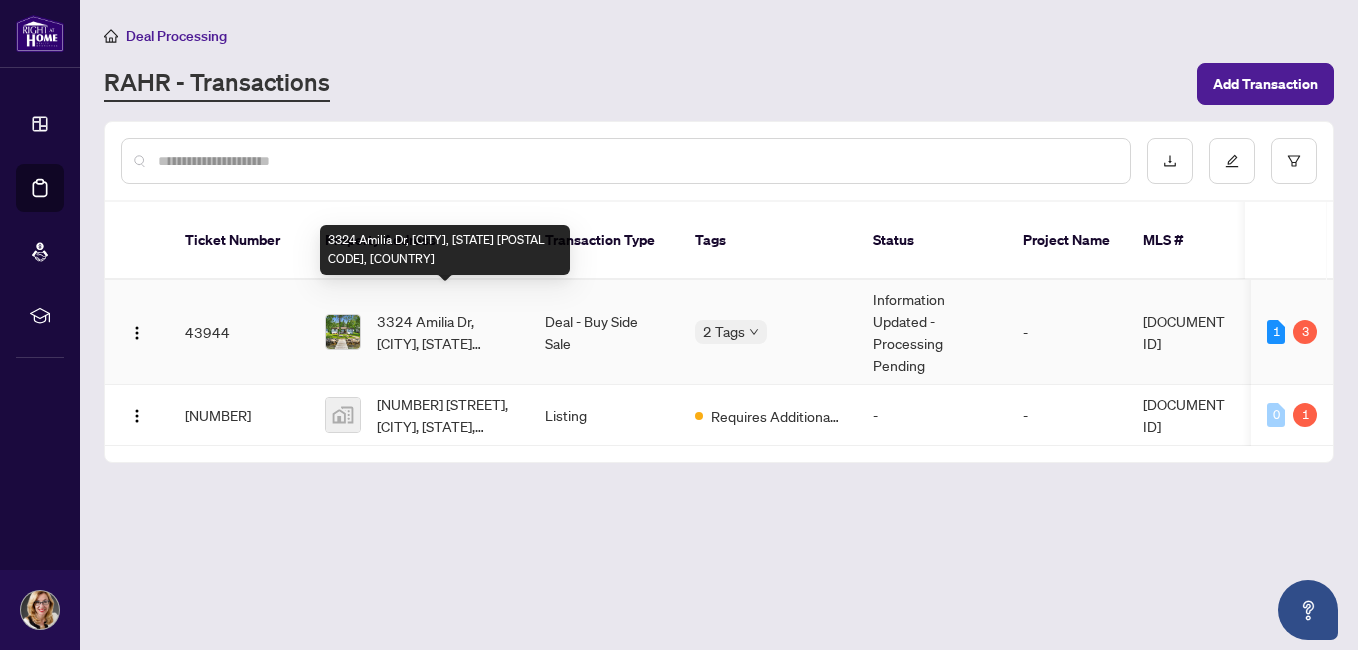click on "3324 Amilia Dr, [CITY], [STATE] [POSTAL CODE], [COUNTRY]" at bounding box center [445, 332] 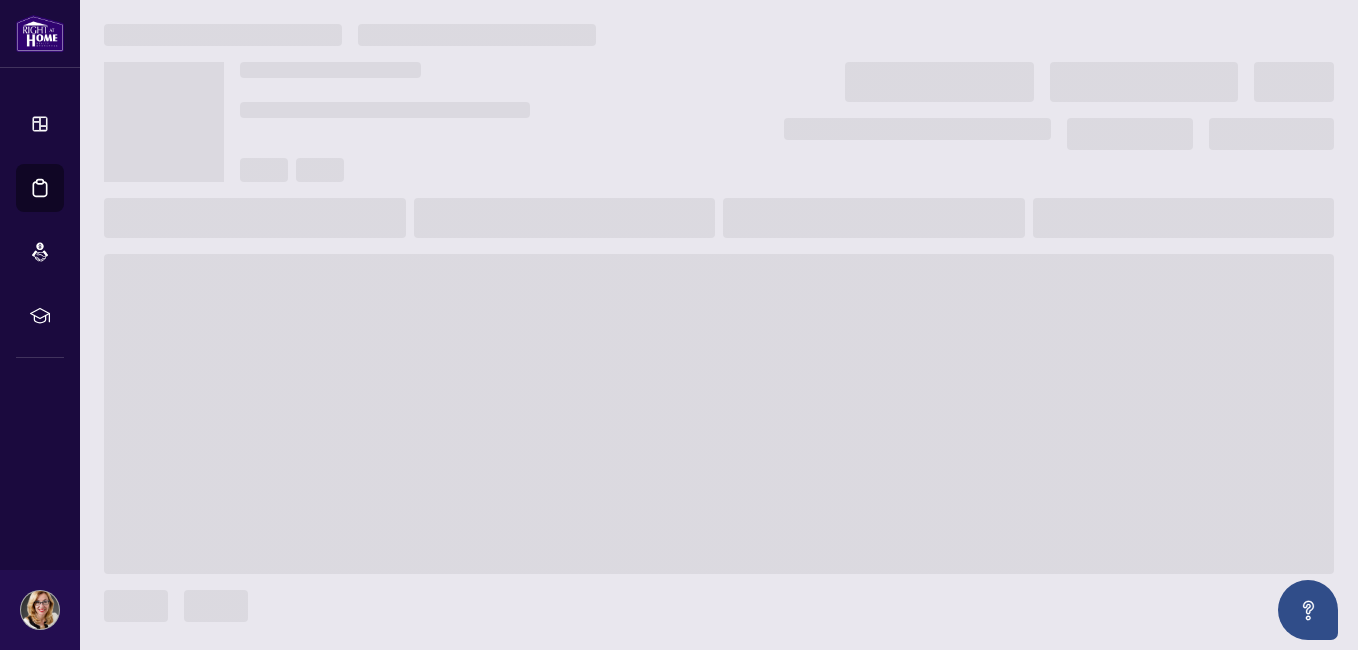click at bounding box center [719, 325] 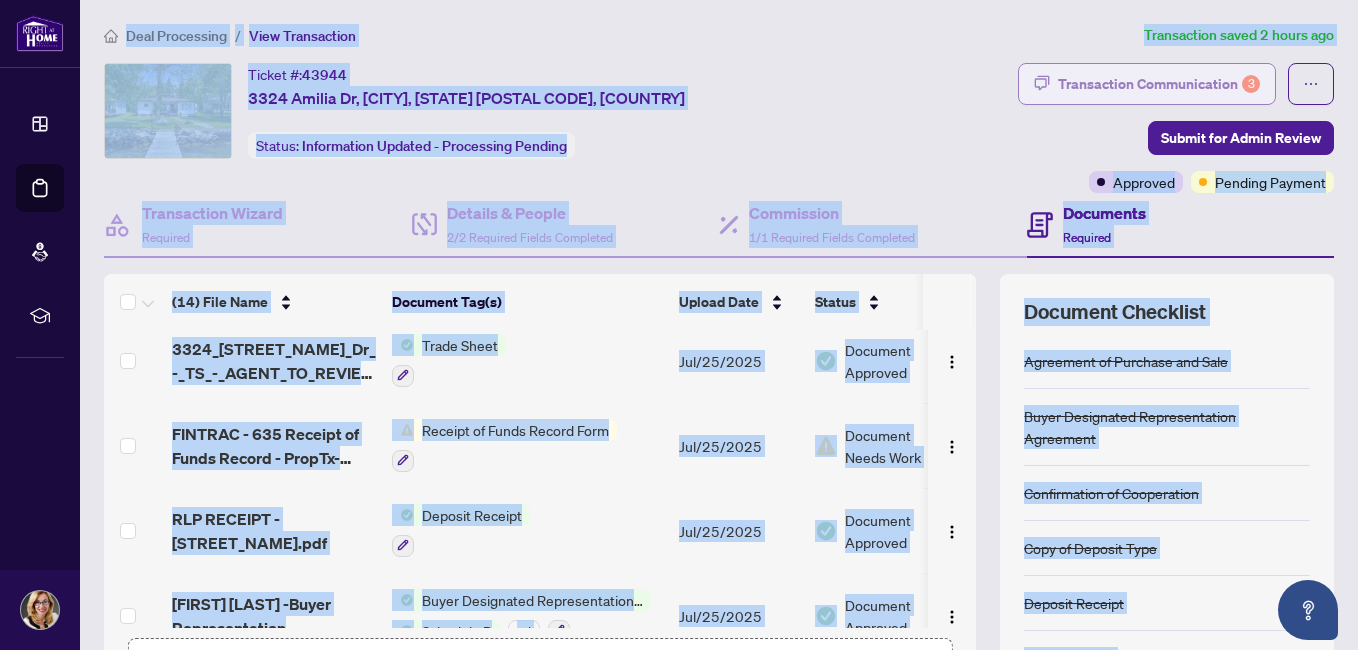 scroll, scrollTop: 0, scrollLeft: 0, axis: both 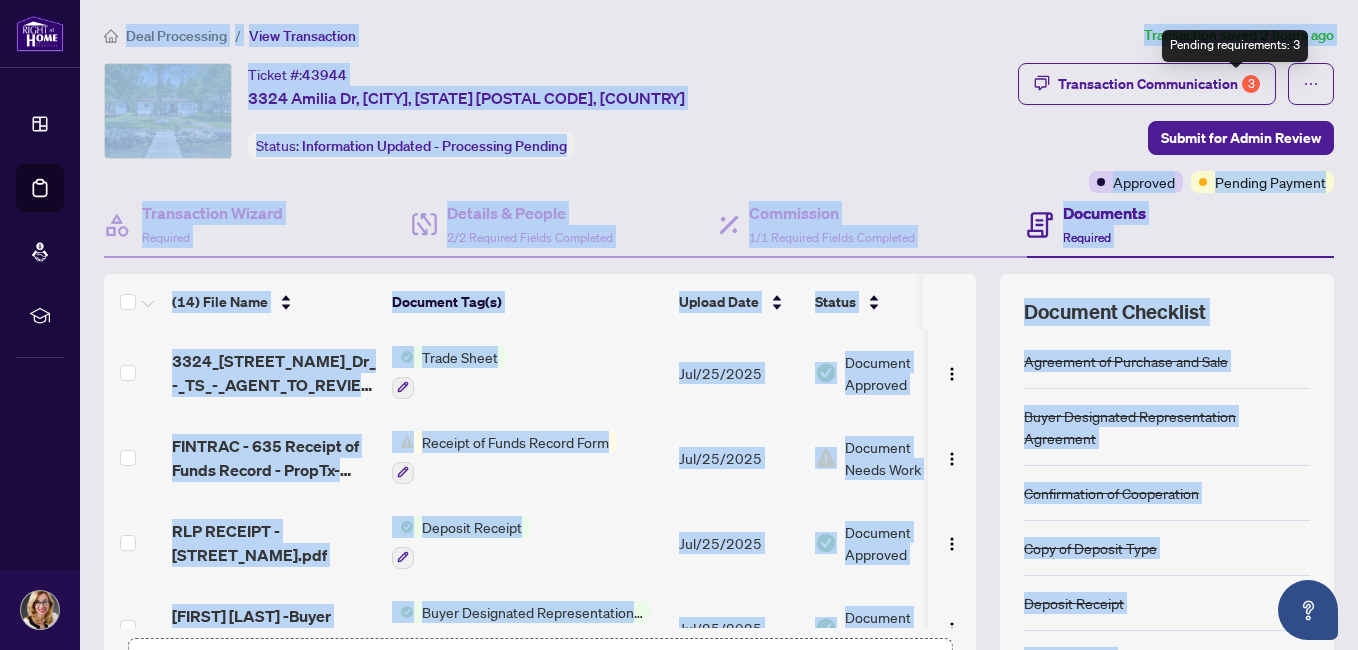 drag, startPoint x: 1236, startPoint y: 81, endPoint x: 913, endPoint y: 64, distance: 323.44705 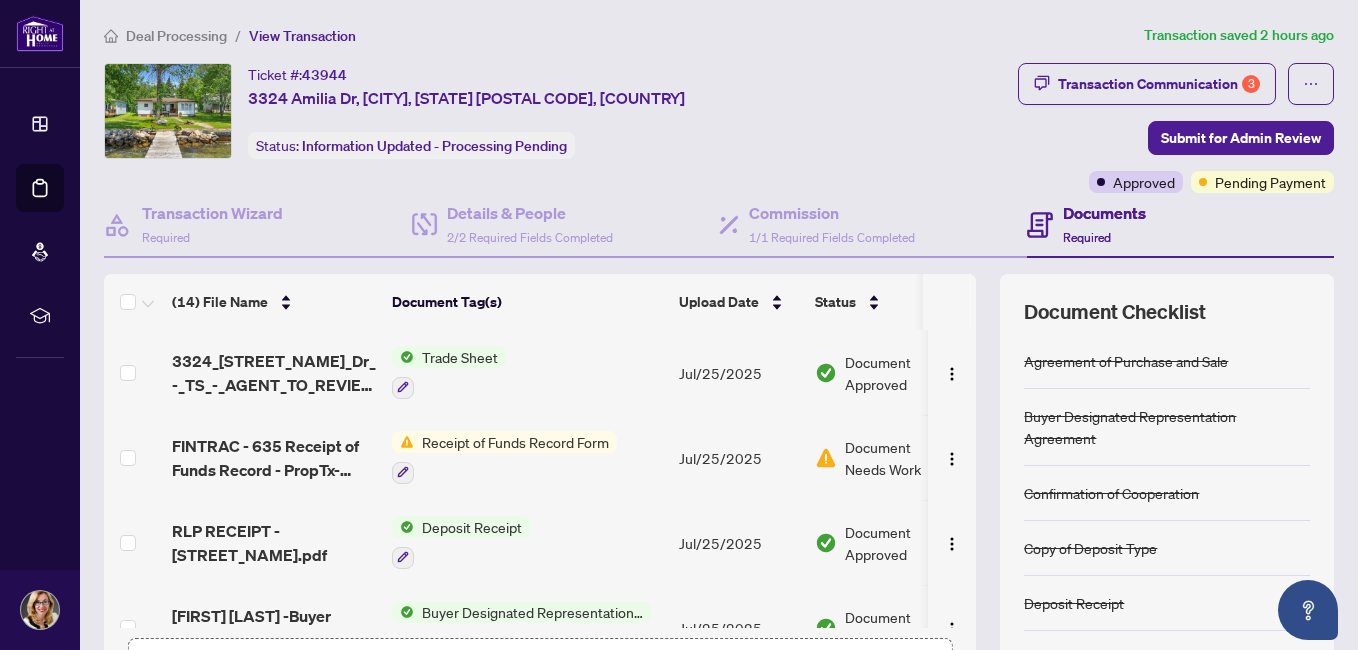 scroll, scrollTop: 204, scrollLeft: 0, axis: vertical 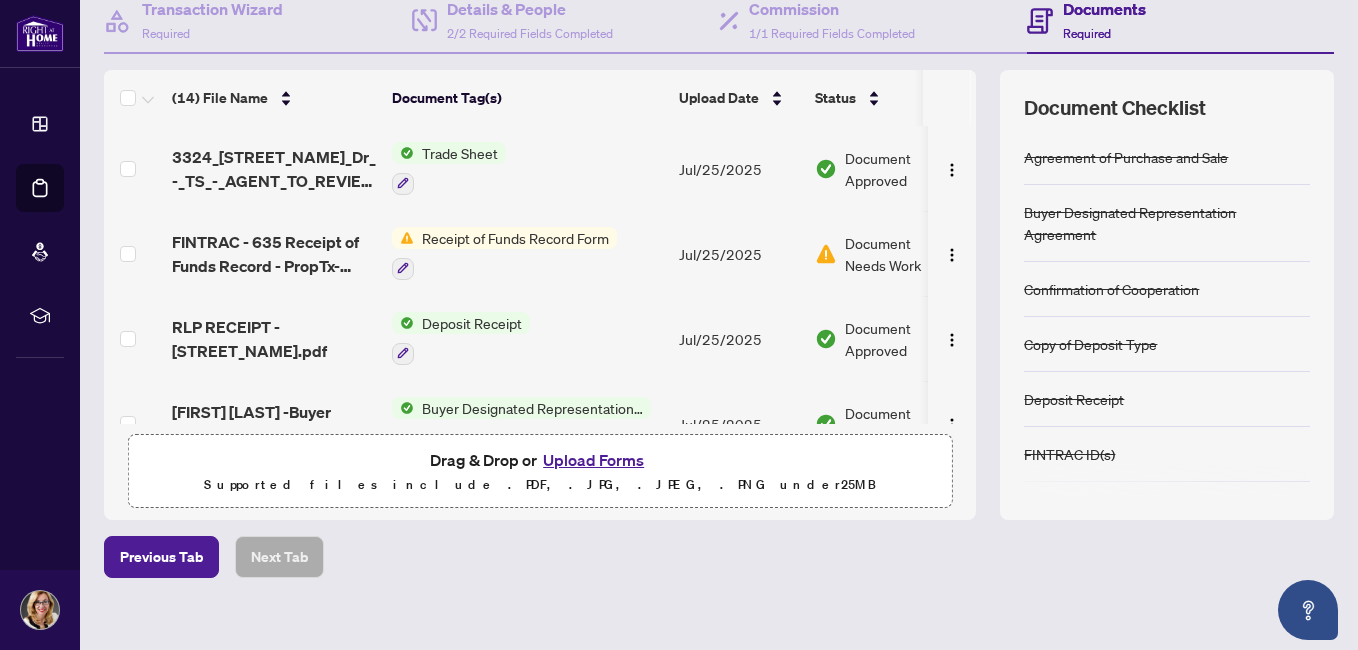 click on "Document Needs Work" at bounding box center (897, 254) 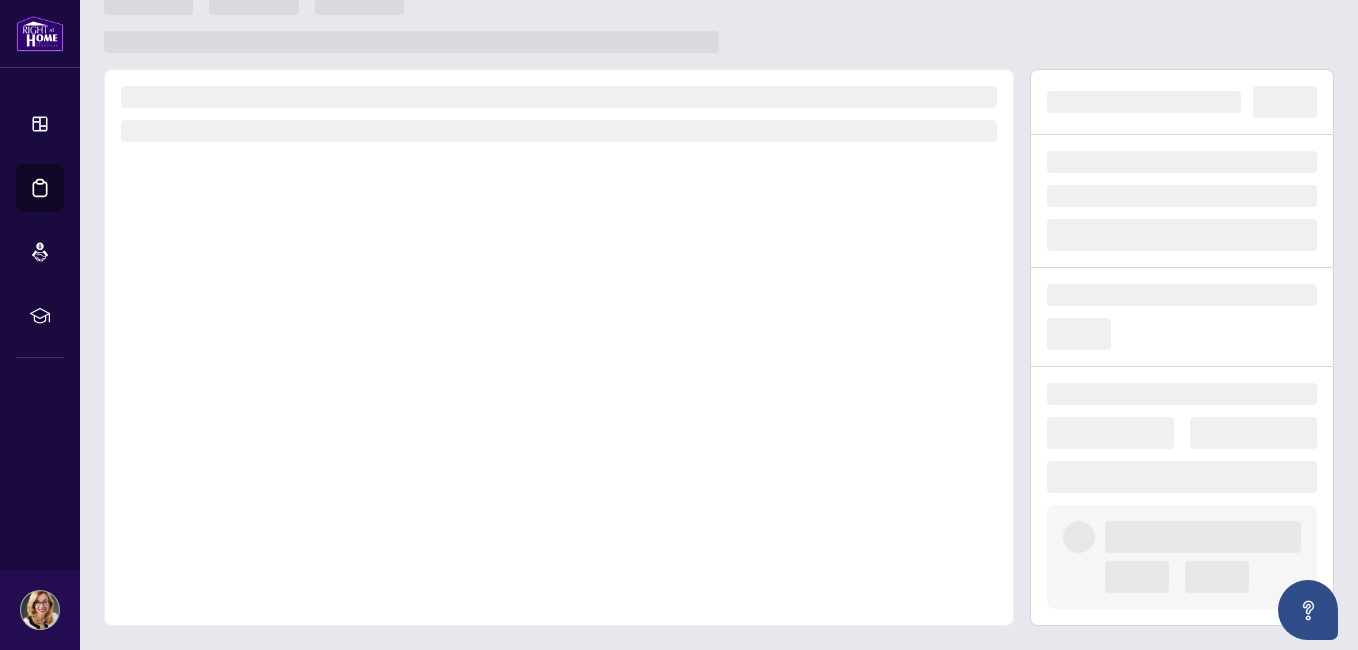 scroll, scrollTop: 0, scrollLeft: 0, axis: both 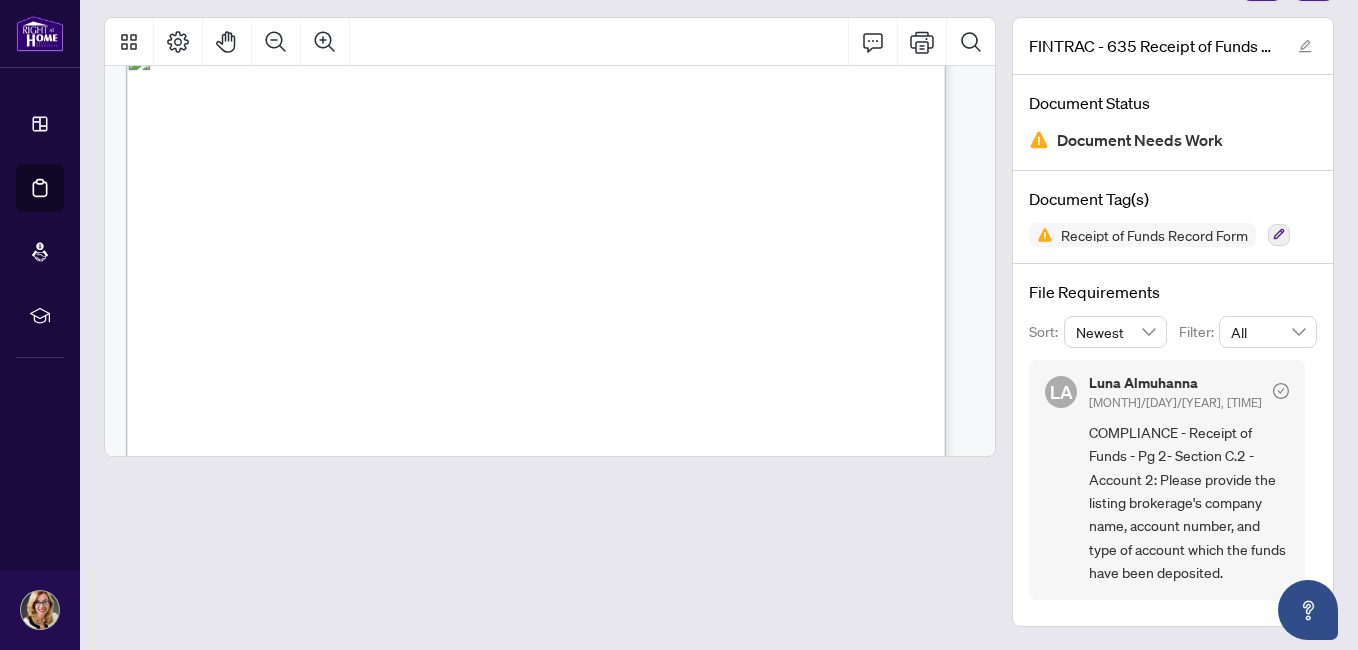 click on "The account from which the funds are drawn is “affected” ." at bounding box center [316, 278] 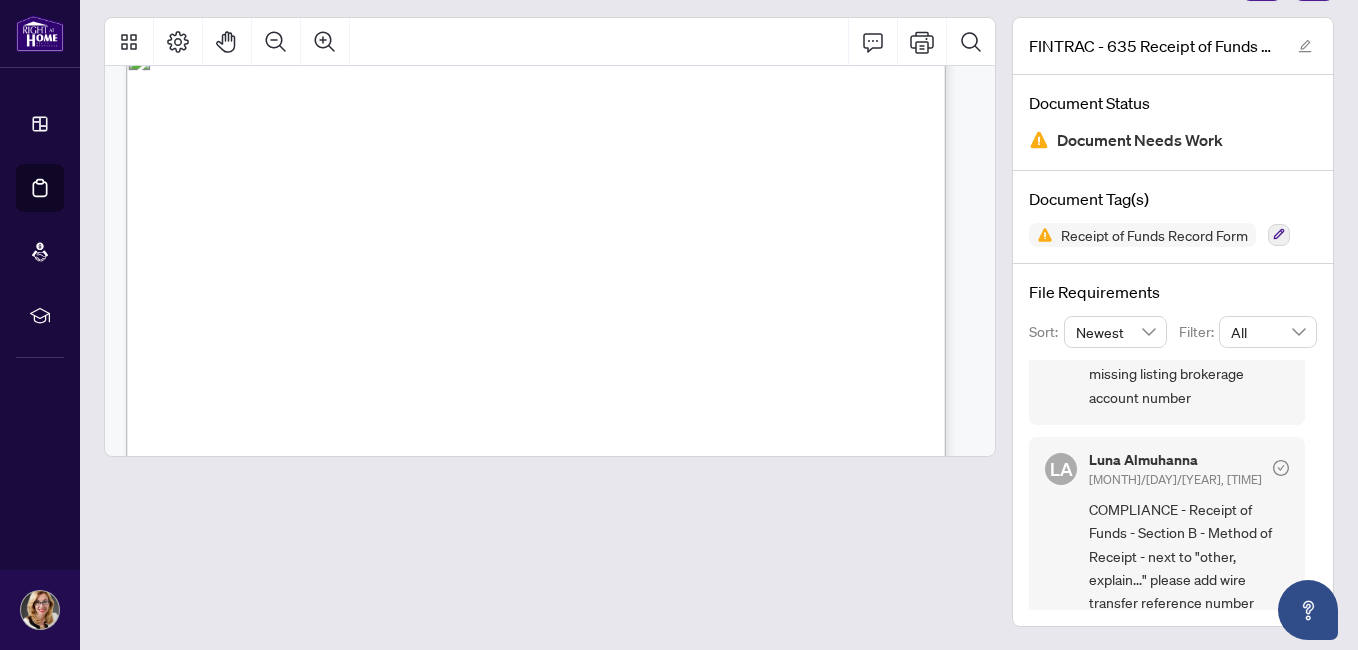 scroll, scrollTop: 379, scrollLeft: 0, axis: vertical 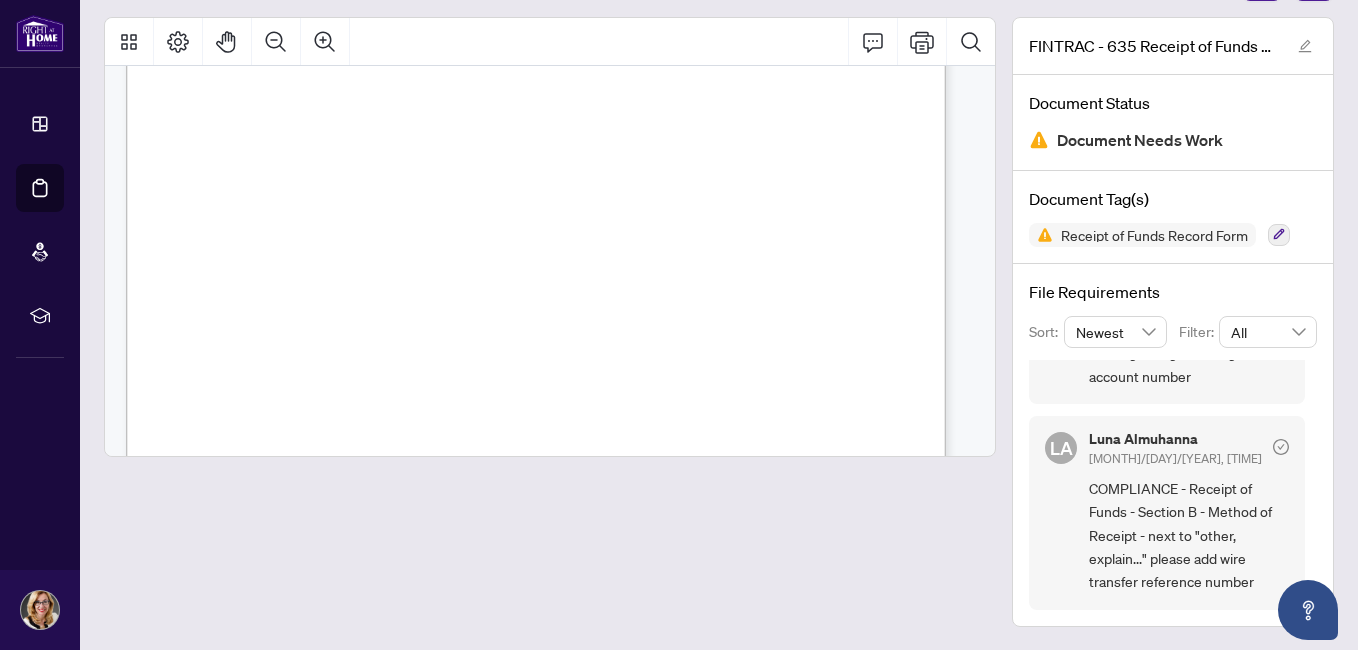click on "" at bounding box center (617, 267) 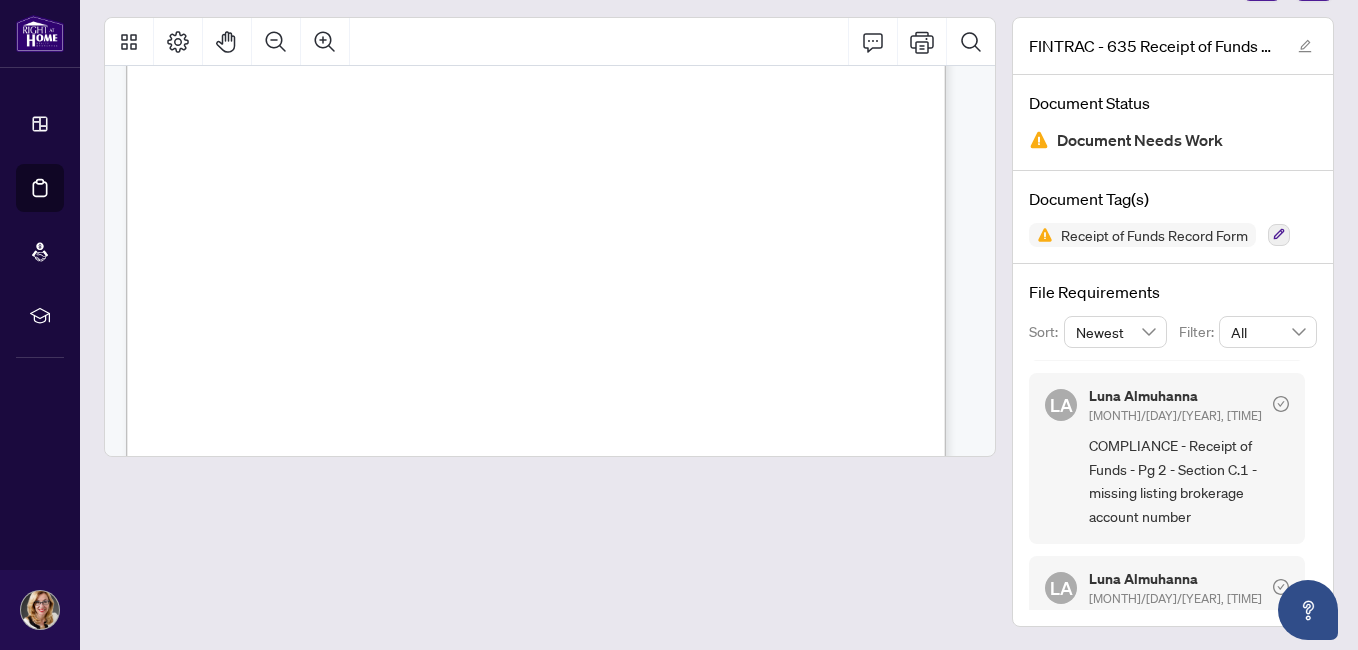 scroll, scrollTop: 226, scrollLeft: 0, axis: vertical 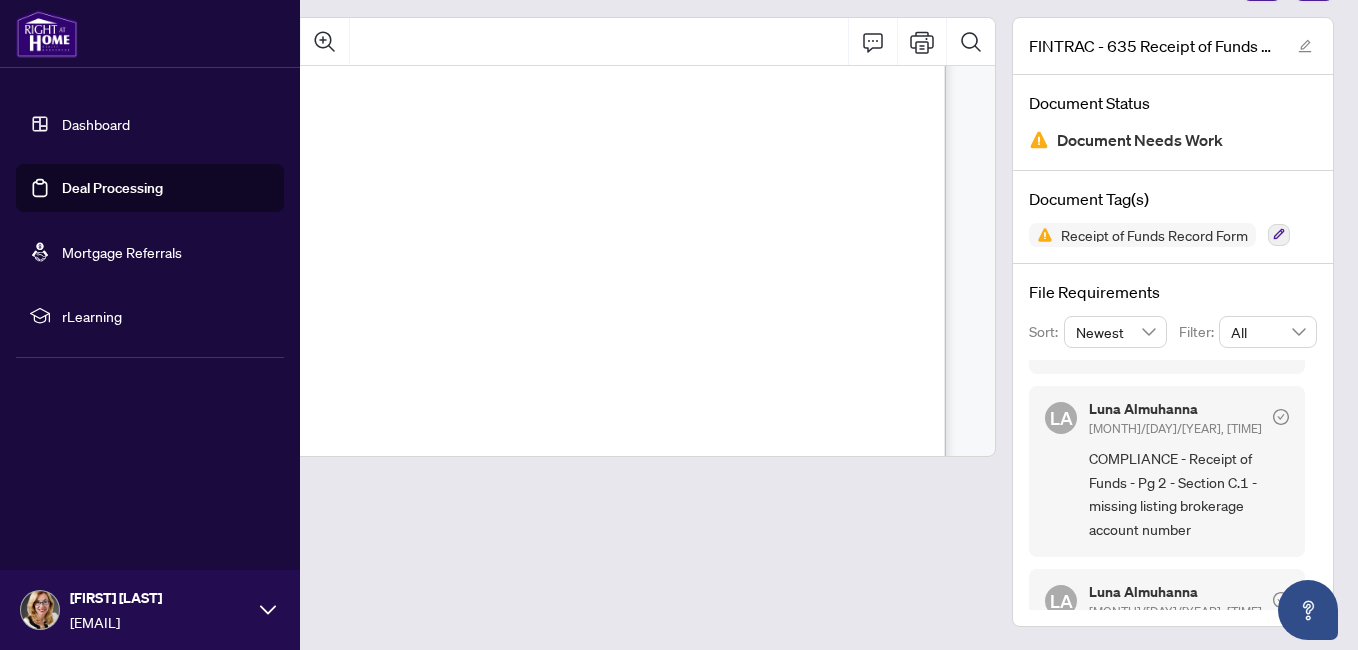 click on "Deal Processing" at bounding box center (112, 188) 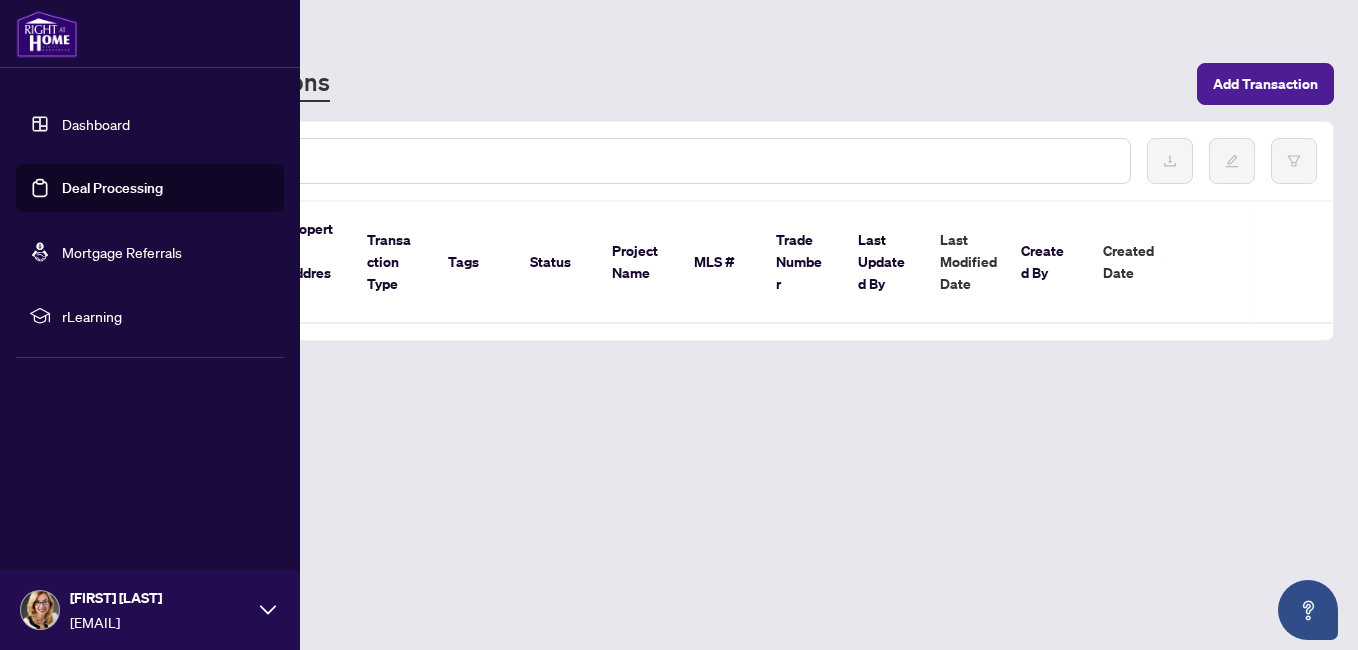 scroll, scrollTop: 0, scrollLeft: 0, axis: both 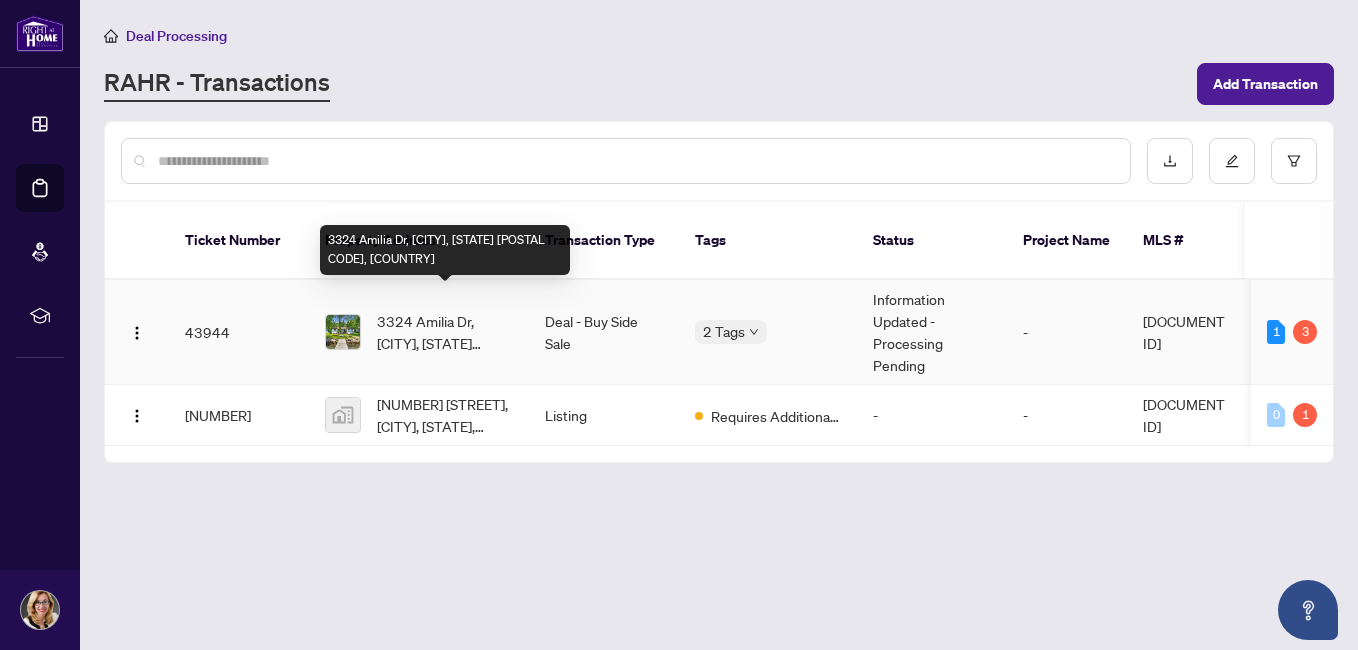 click on "3324 Amilia Dr, [CITY], [STATE] [POSTAL CODE], [COUNTRY]" at bounding box center [445, 332] 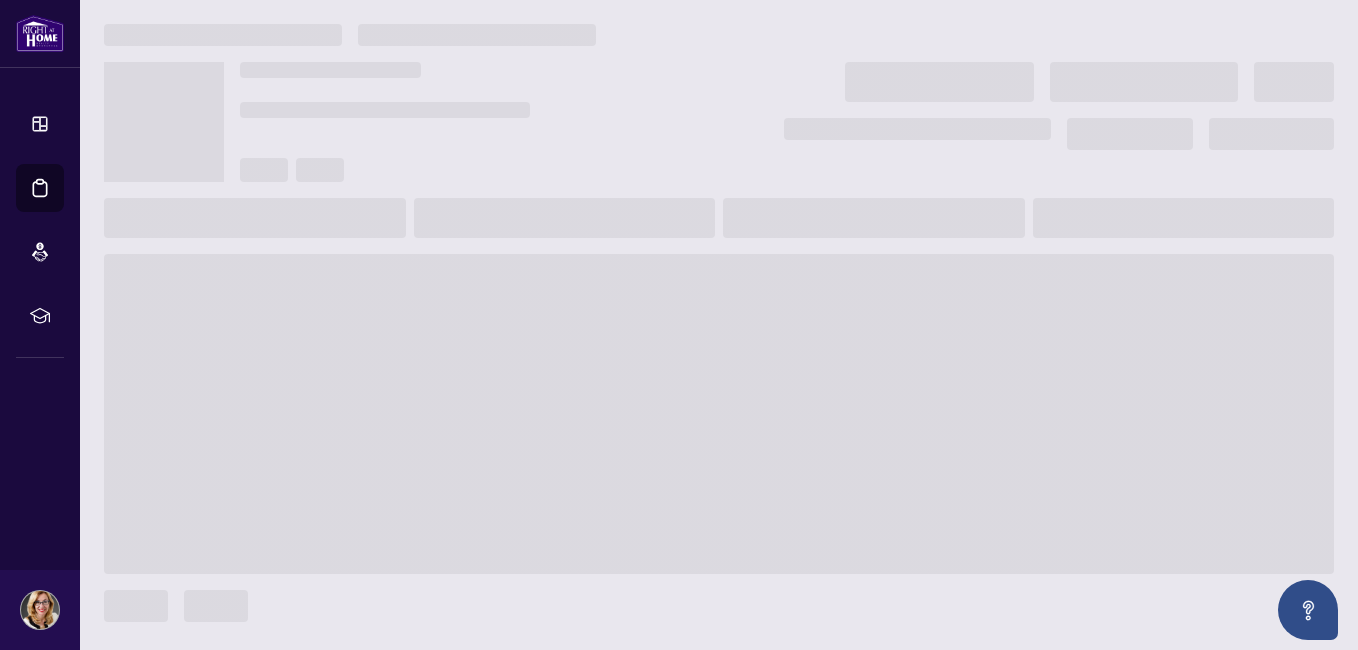 click at bounding box center (719, 414) 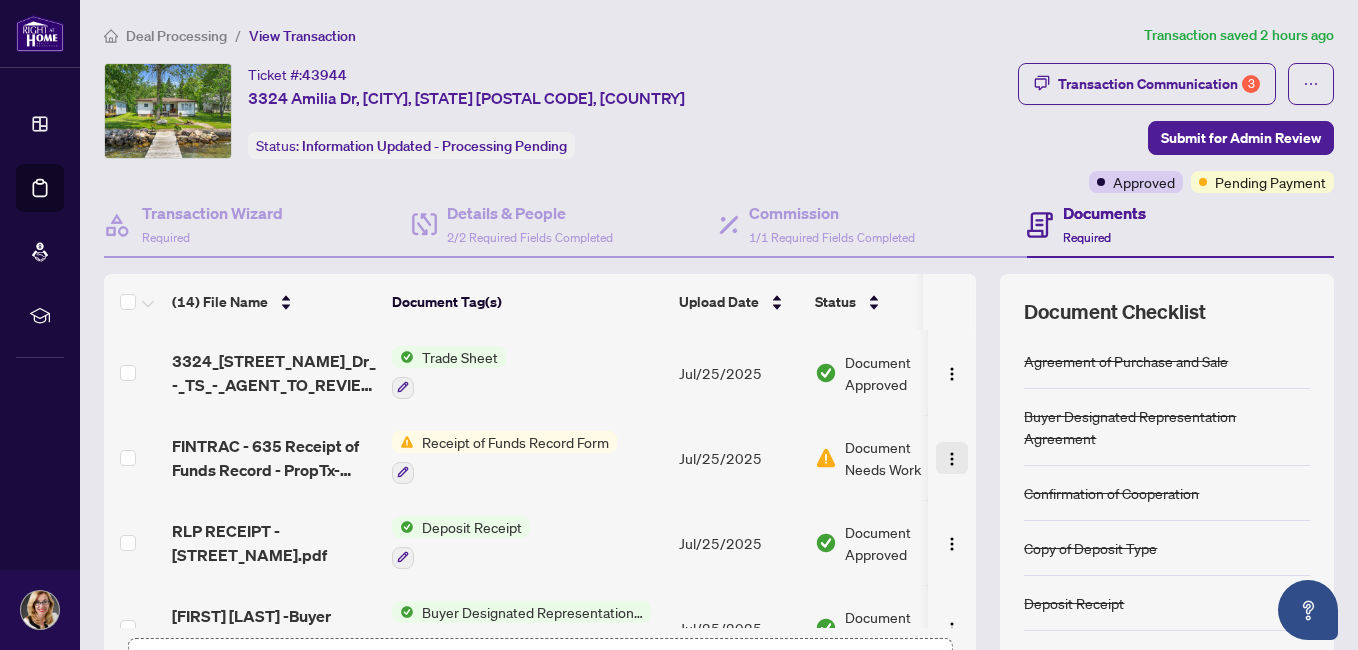 click at bounding box center [952, 459] 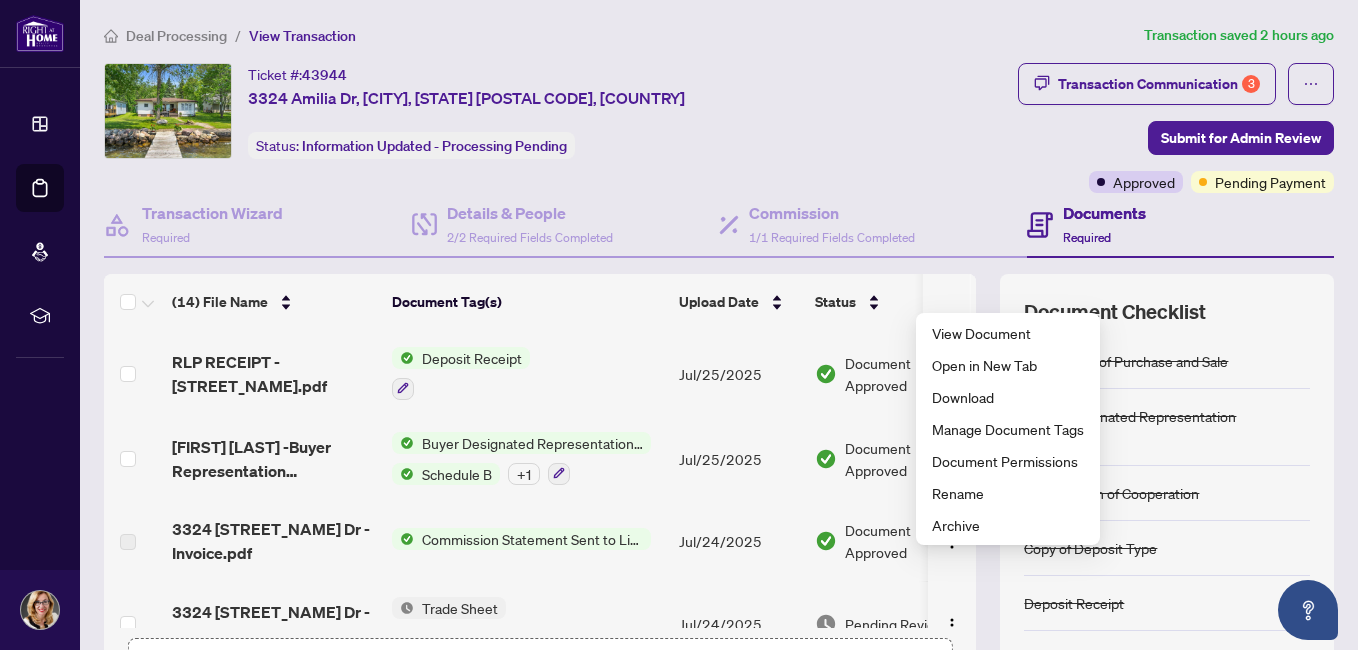 scroll, scrollTop: 0, scrollLeft: 0, axis: both 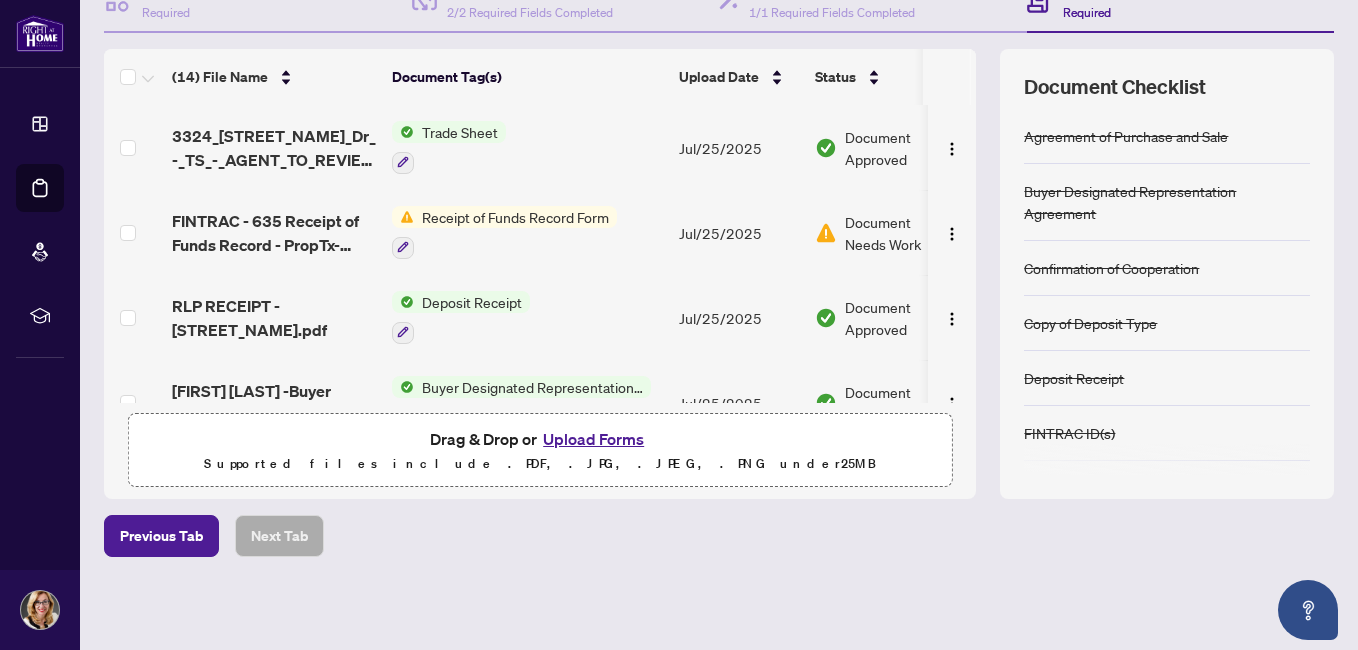 click on "Upload Forms" at bounding box center (593, 439) 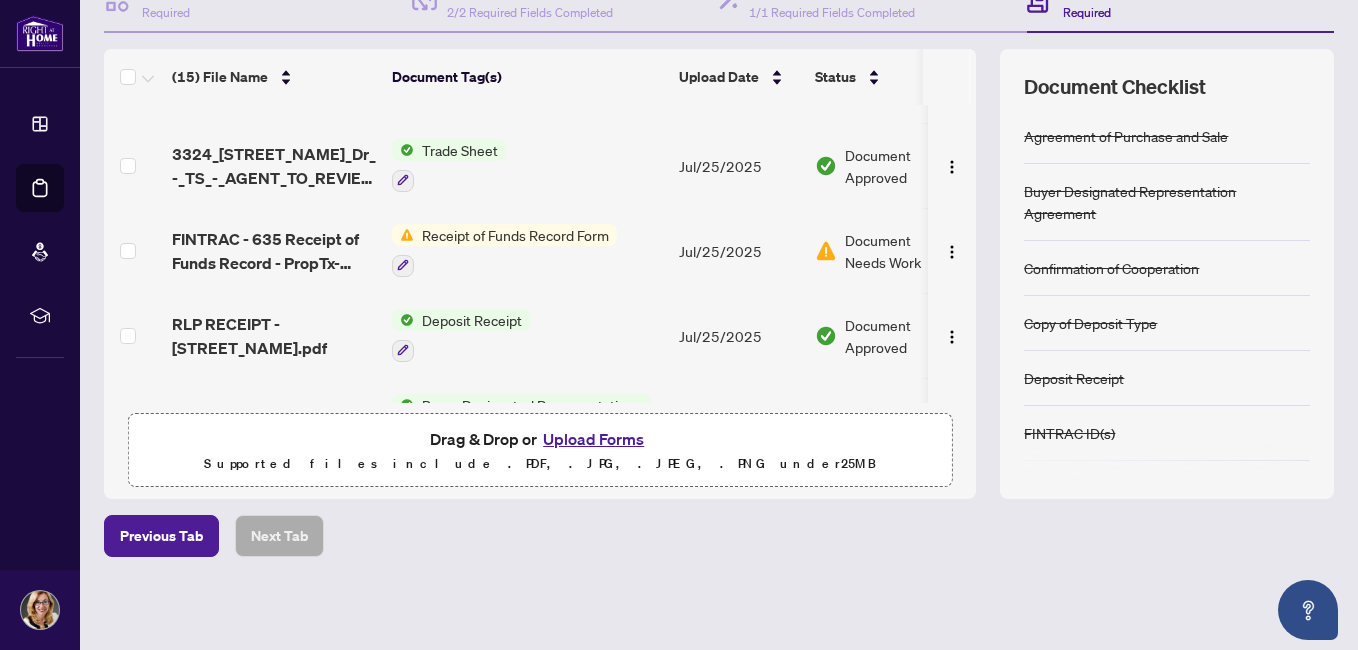 scroll, scrollTop: 0, scrollLeft: 0, axis: both 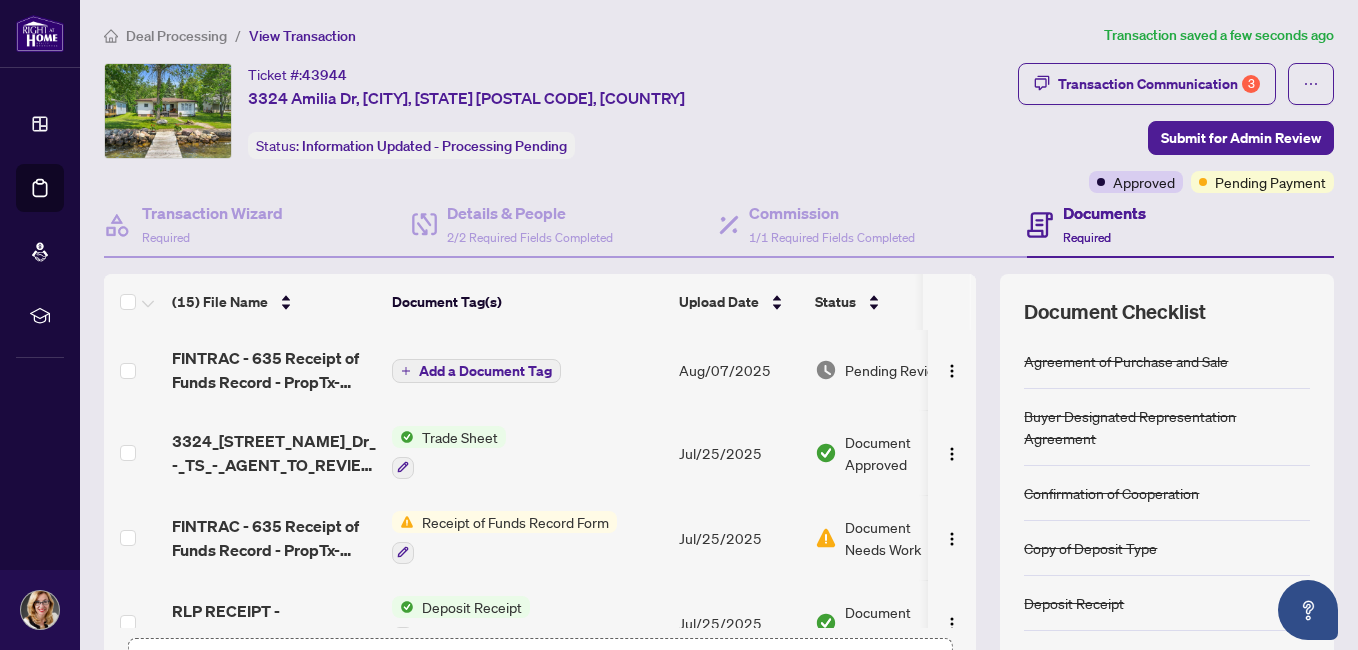 click on "Add a Document Tag" at bounding box center (485, 371) 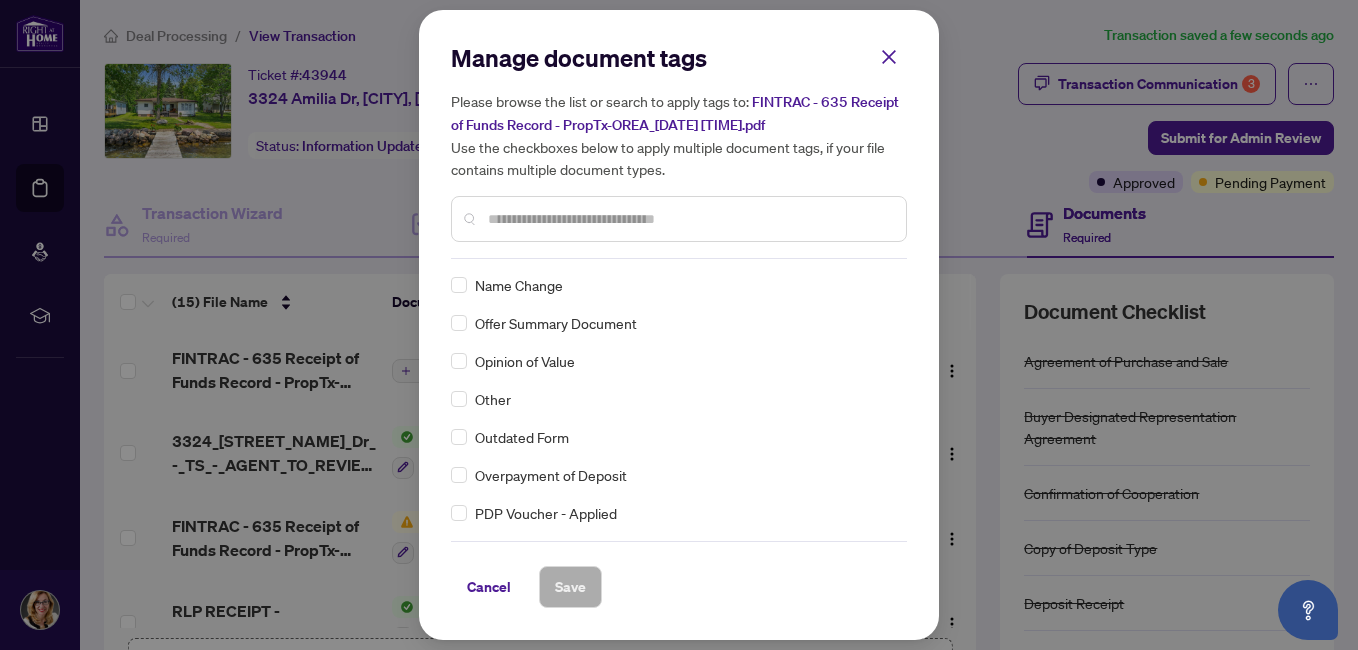 scroll, scrollTop: 3519, scrollLeft: 0, axis: vertical 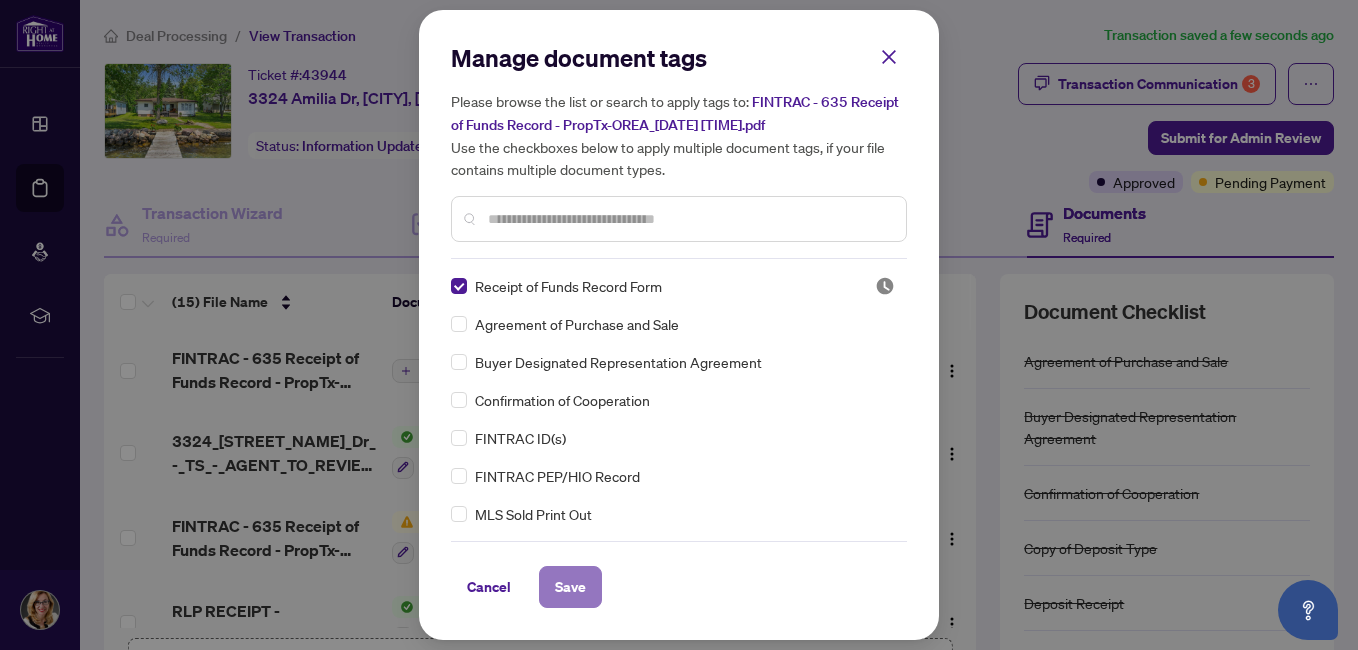 click on "Save" at bounding box center (570, 587) 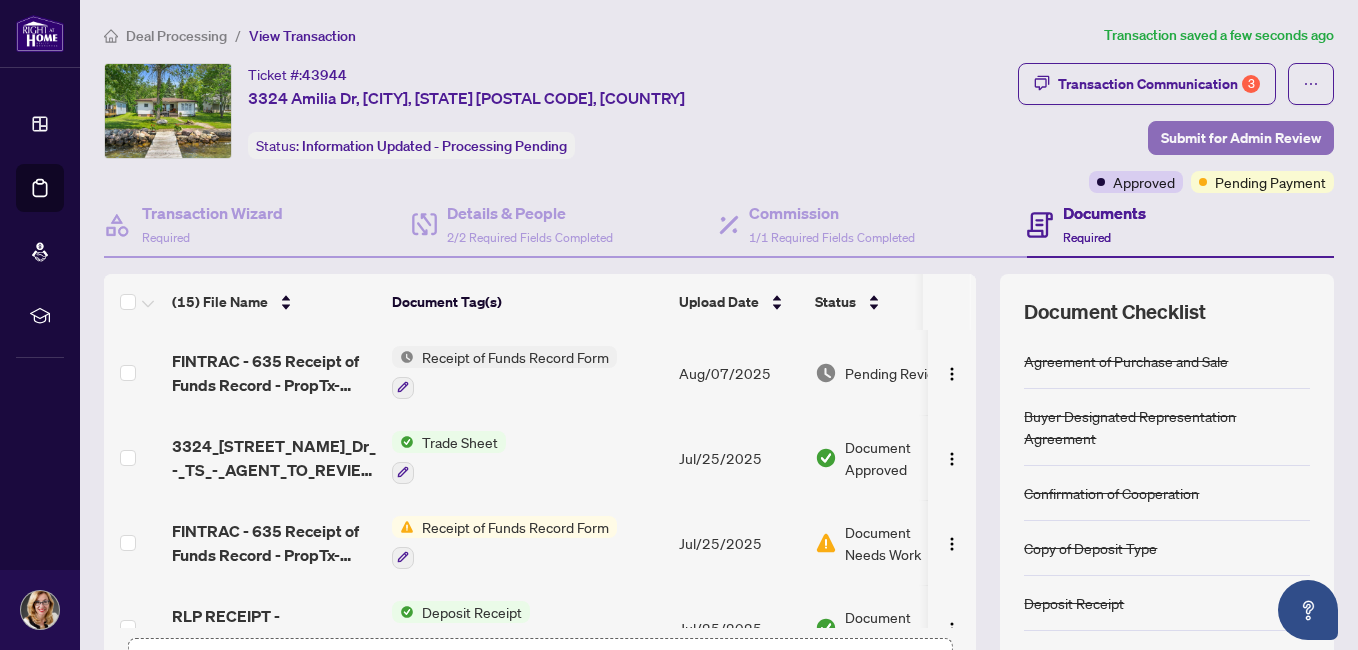 click on "Submit for Admin Review" at bounding box center (1241, 138) 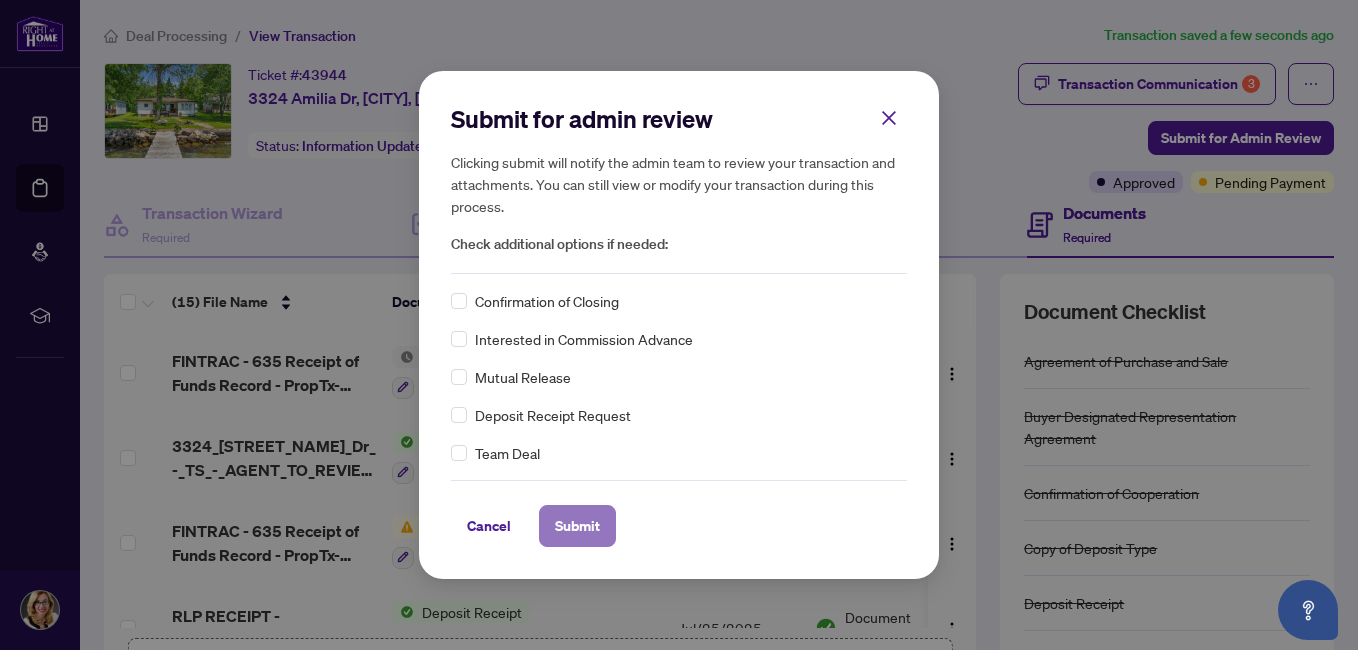 click on "Submit" at bounding box center [577, 526] 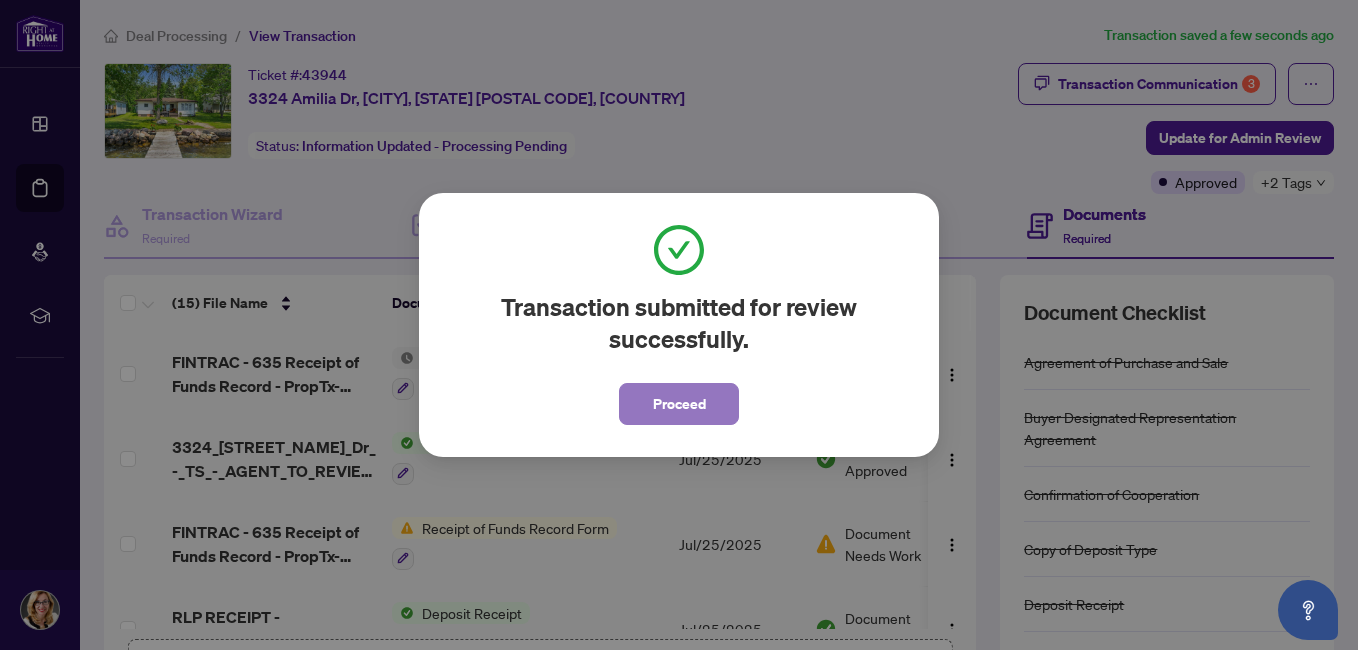 click on "Proceed" at bounding box center (679, 404) 